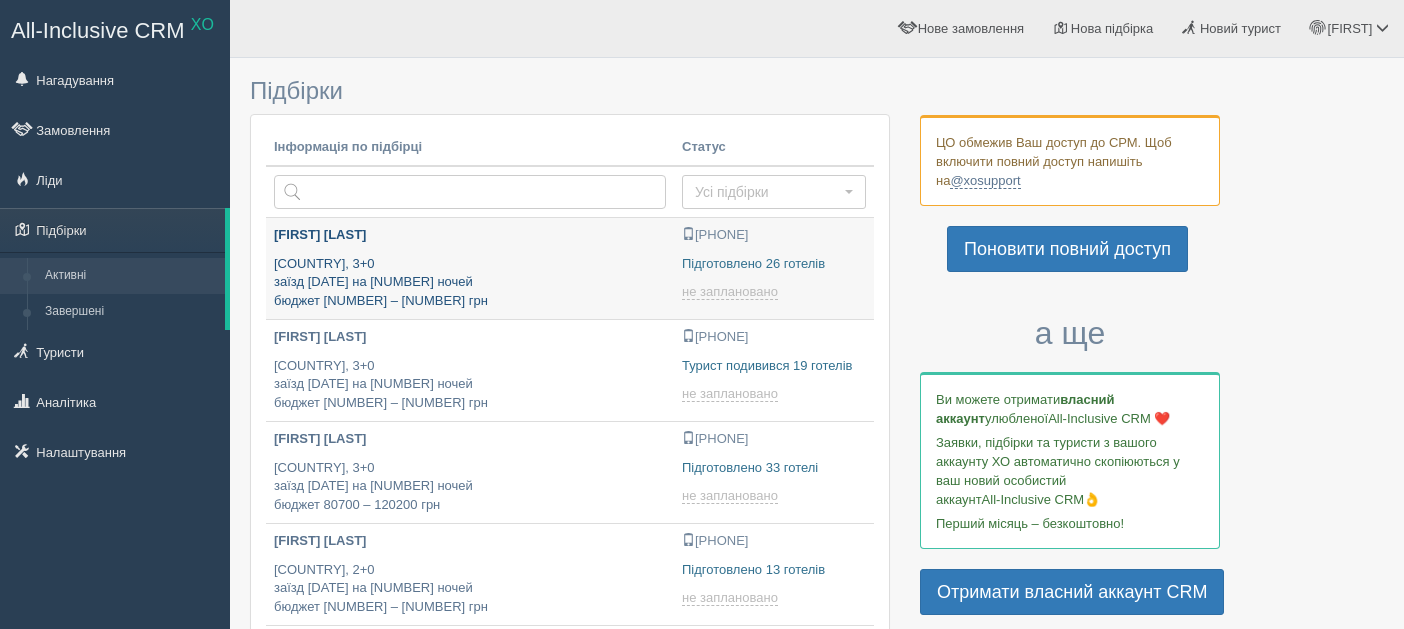 scroll, scrollTop: 0, scrollLeft: 0, axis: both 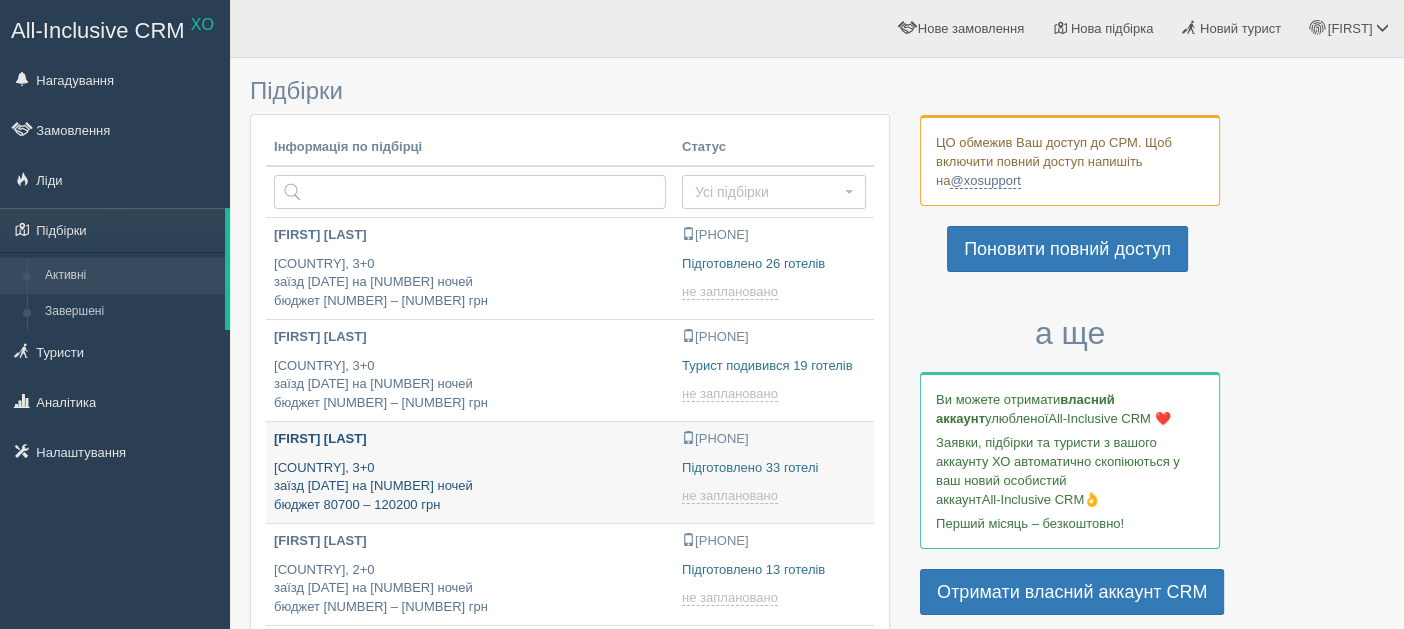 type on "2025-08-04 15:25" 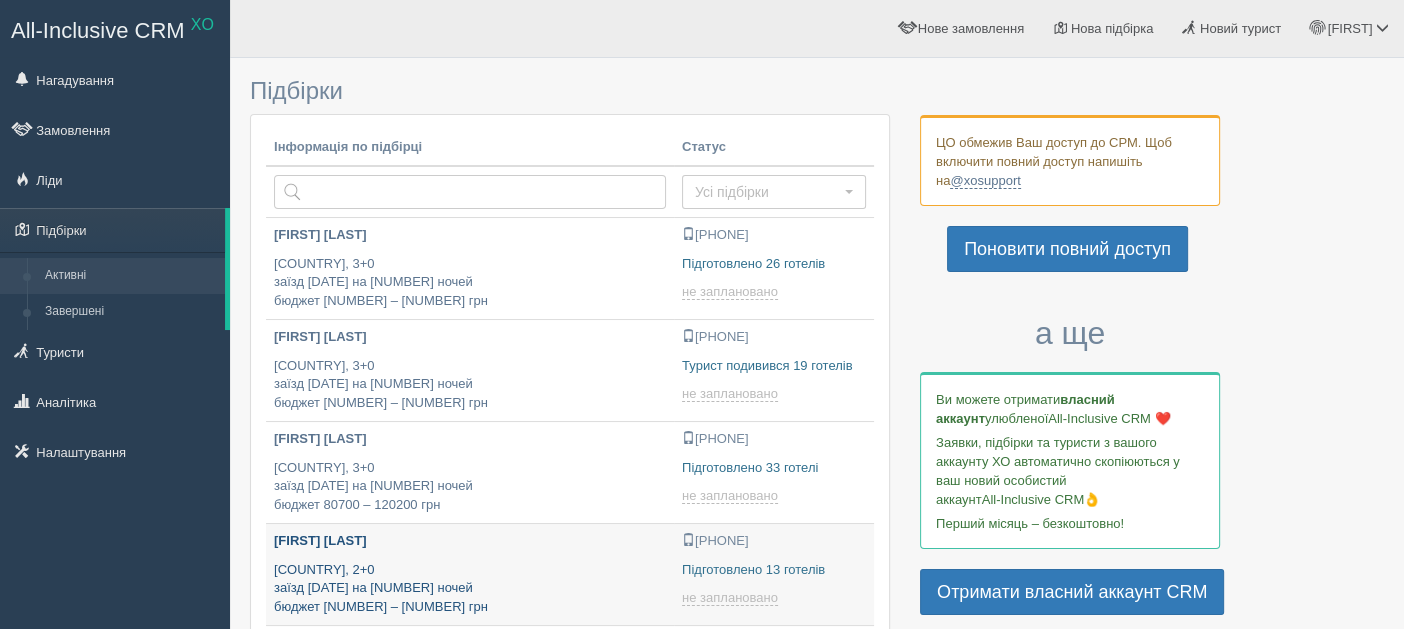 type on "2025-08-04 14:55" 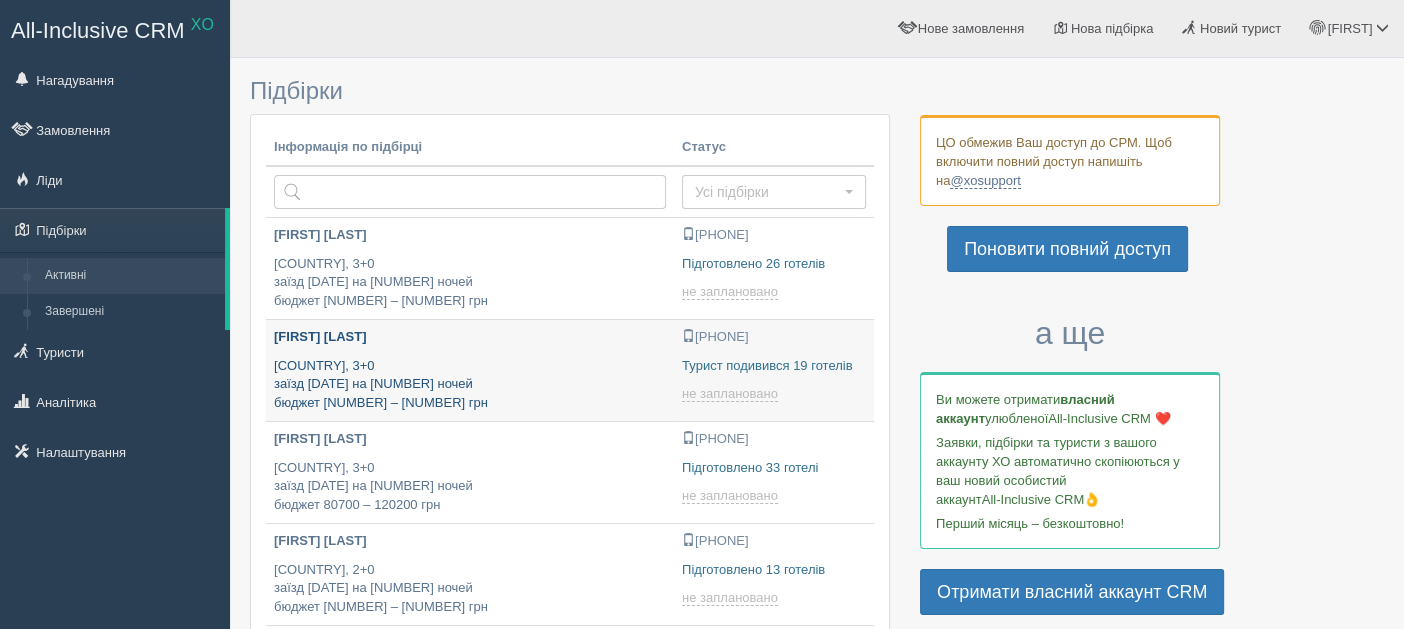 click on "Туреччина, 3+0 заїзд 20 вересня на 6 ночей бюджет 58300 – 82200 грн" at bounding box center [470, 385] 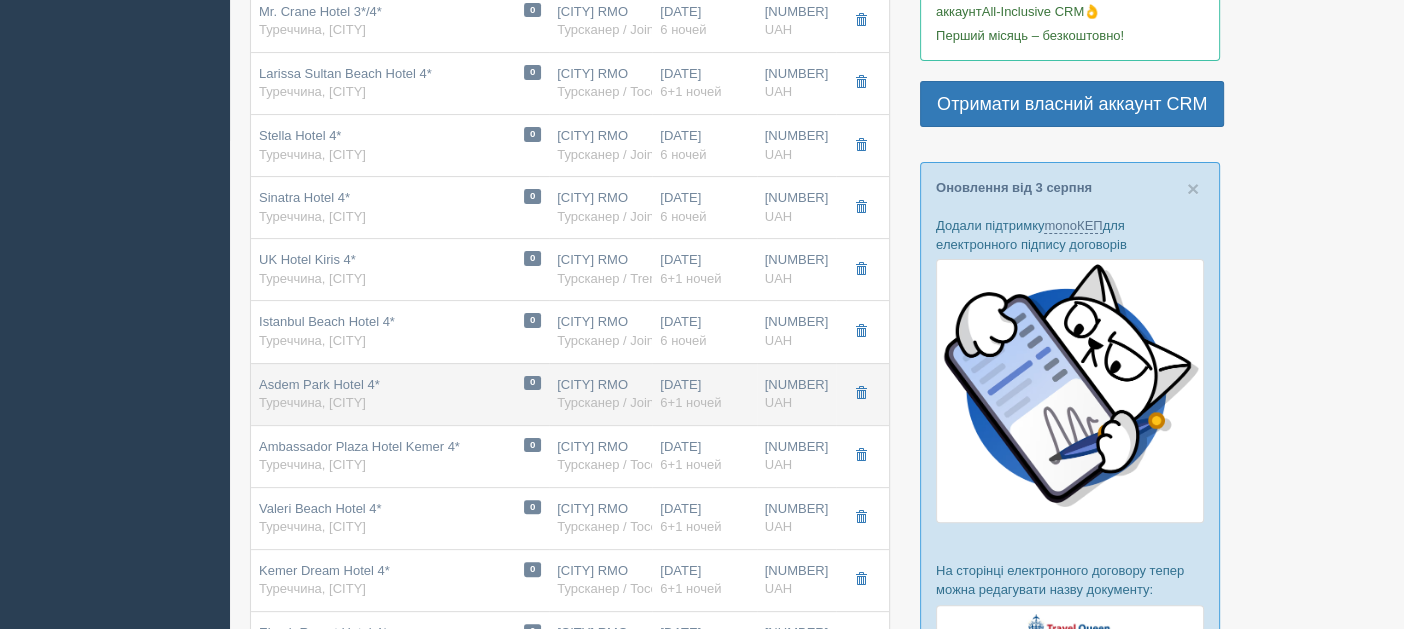 scroll, scrollTop: 599, scrollLeft: 0, axis: vertical 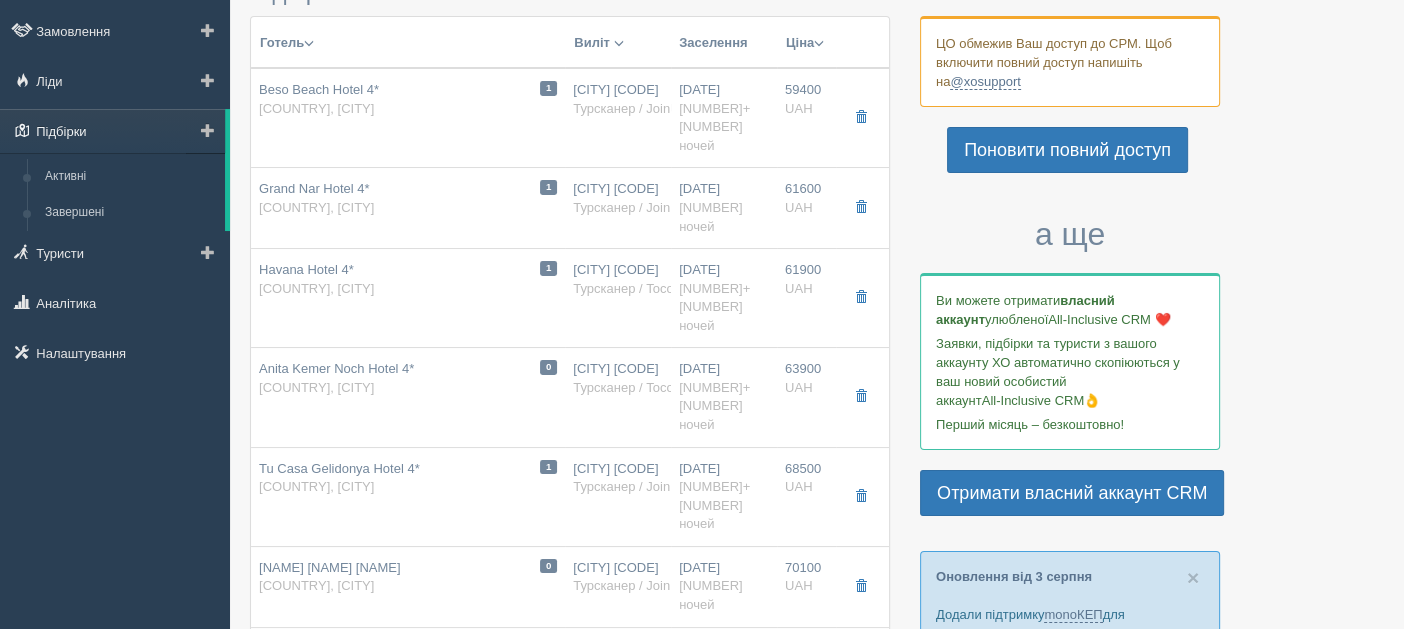 click on "Підбірки" at bounding box center [112, 131] 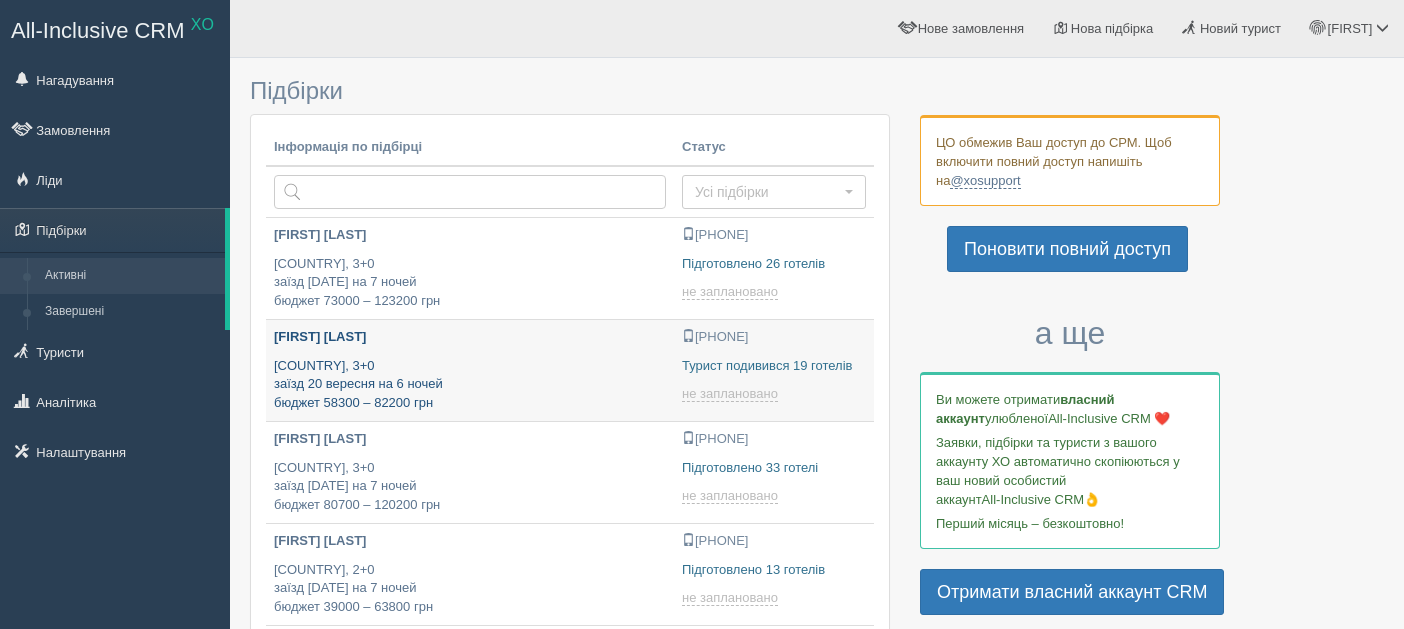 scroll, scrollTop: 0, scrollLeft: 0, axis: both 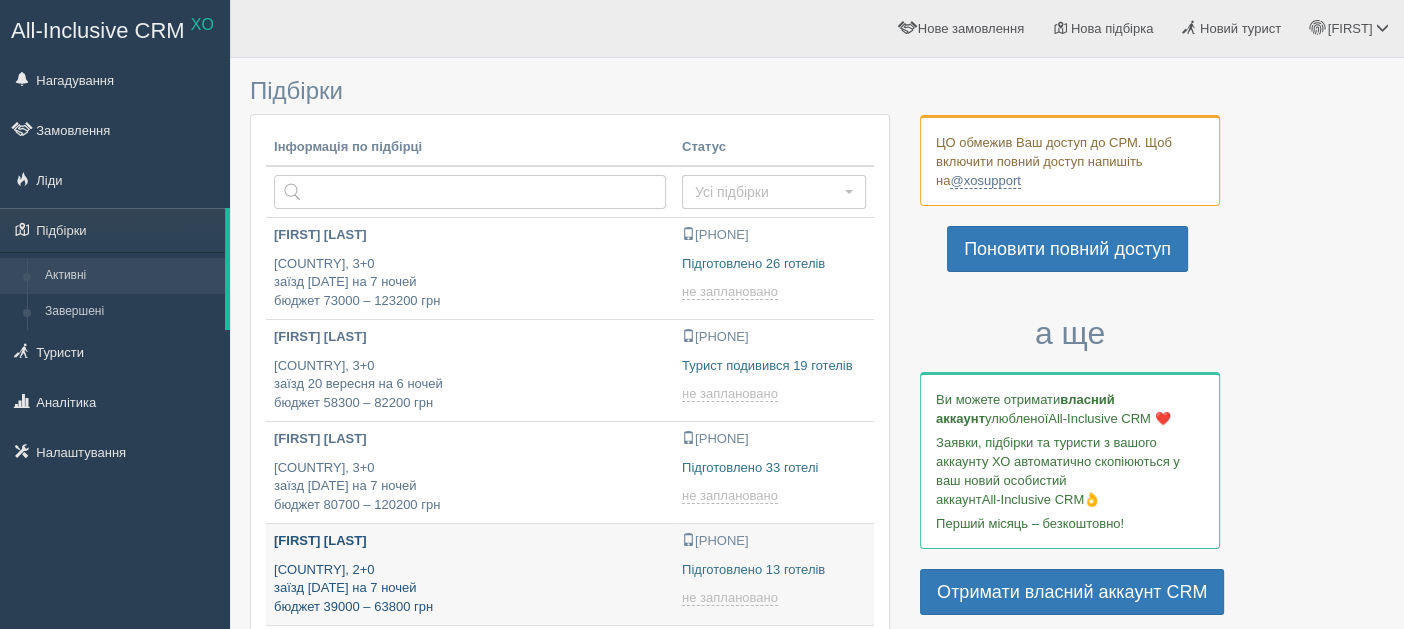 type on "2025-08-04 15:25" 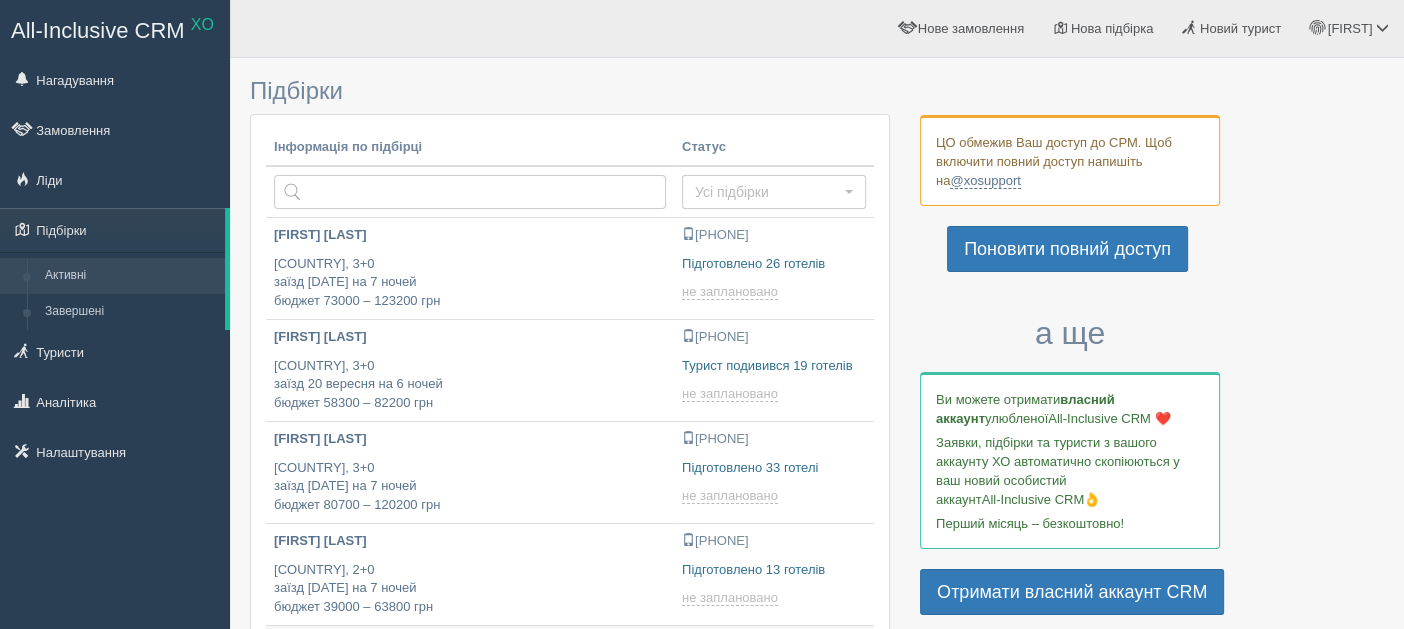 type on "2025-08-04 21:35" 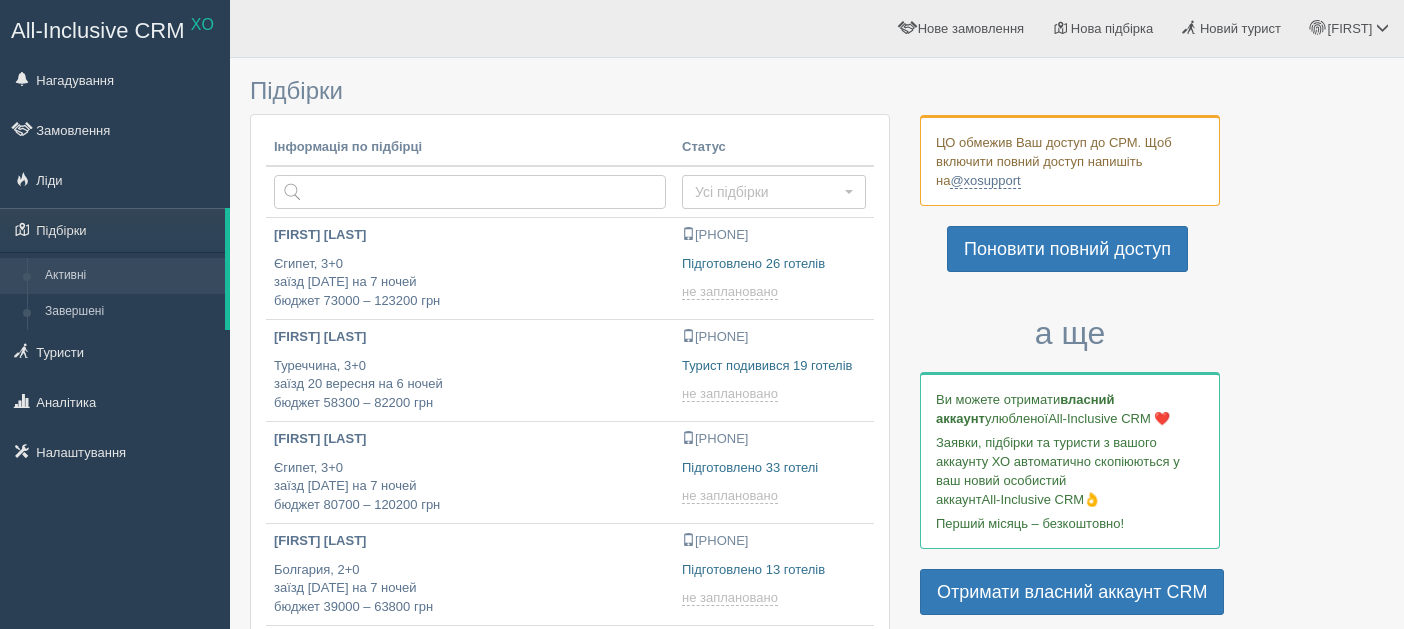 scroll, scrollTop: 0, scrollLeft: 0, axis: both 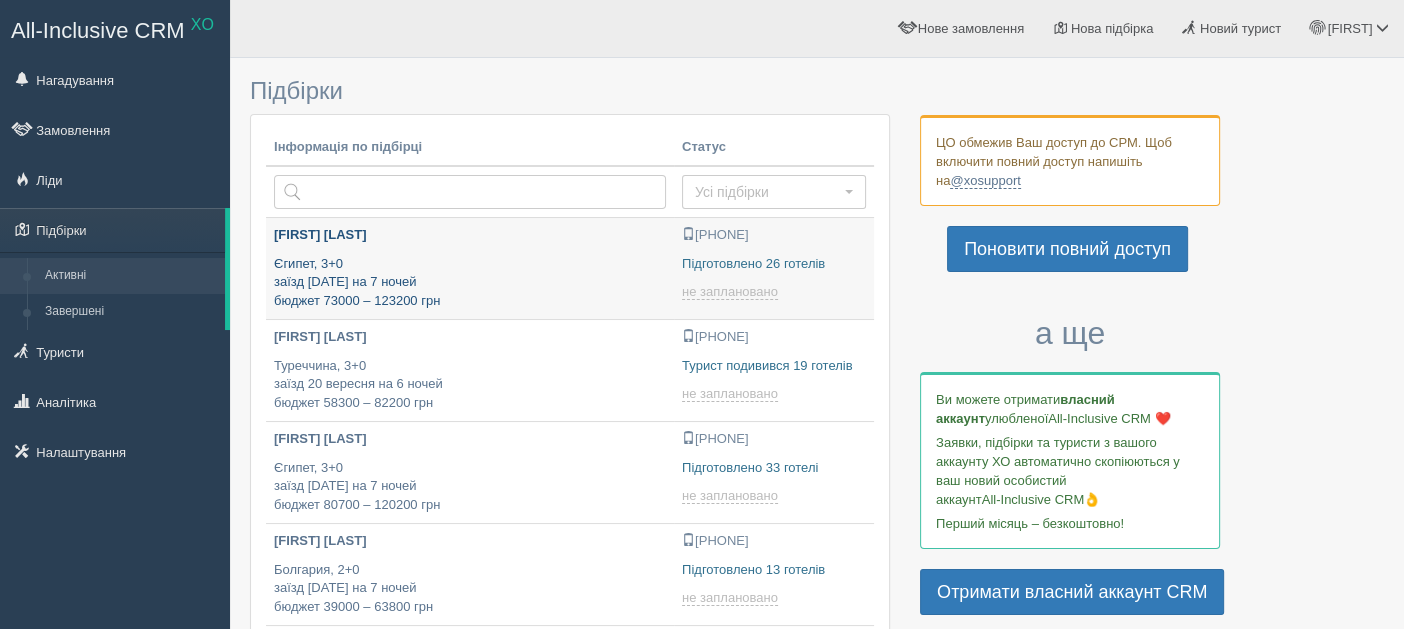 type on "[DATE] [TIME]" 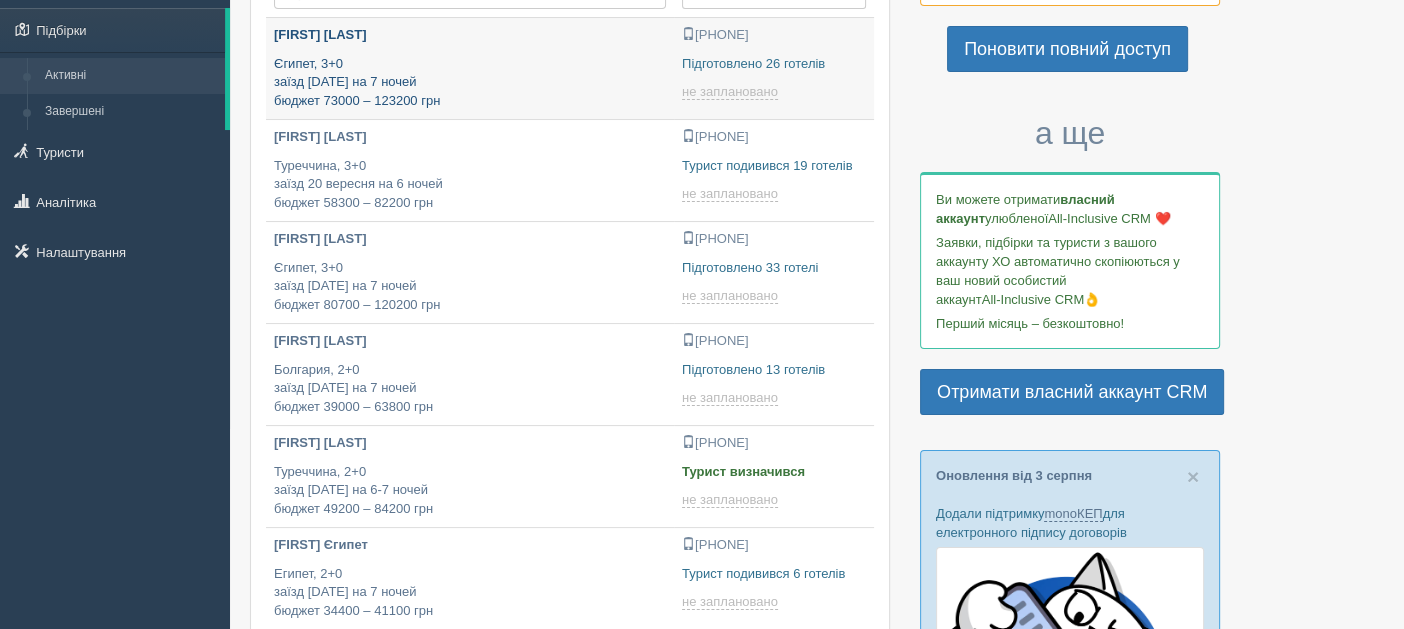 type on "[DATE] [TIME]" 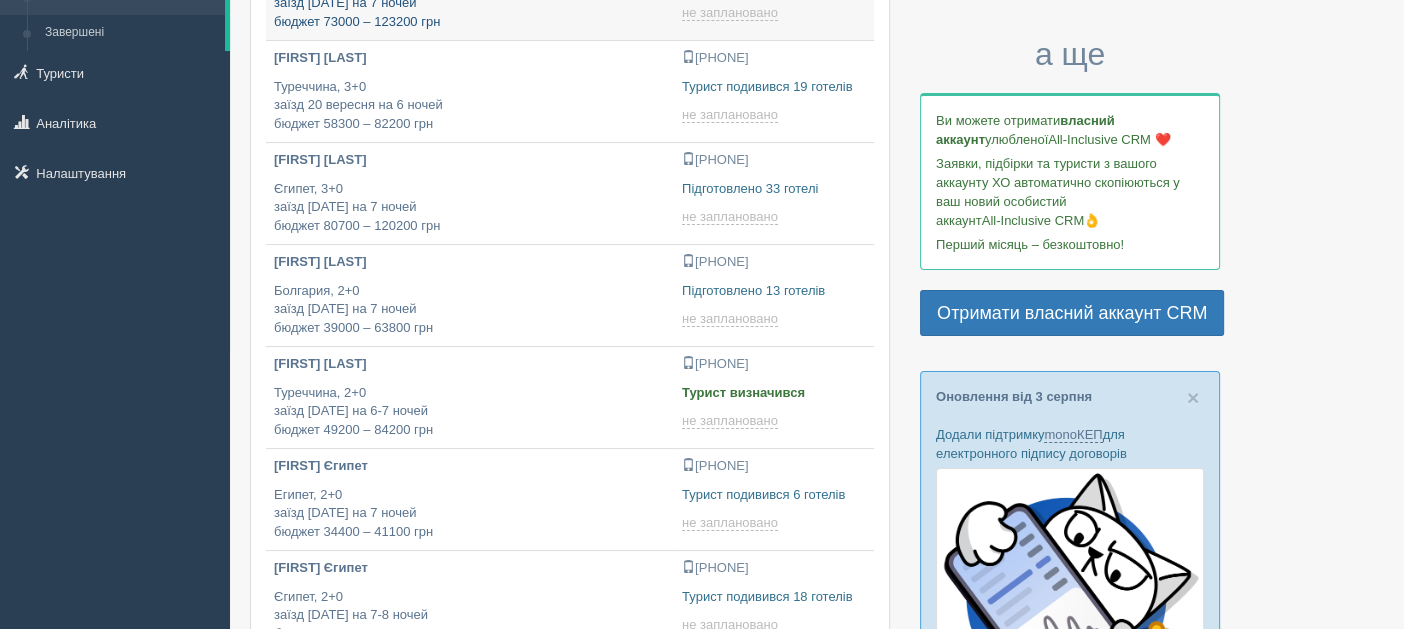 scroll, scrollTop: 299, scrollLeft: 0, axis: vertical 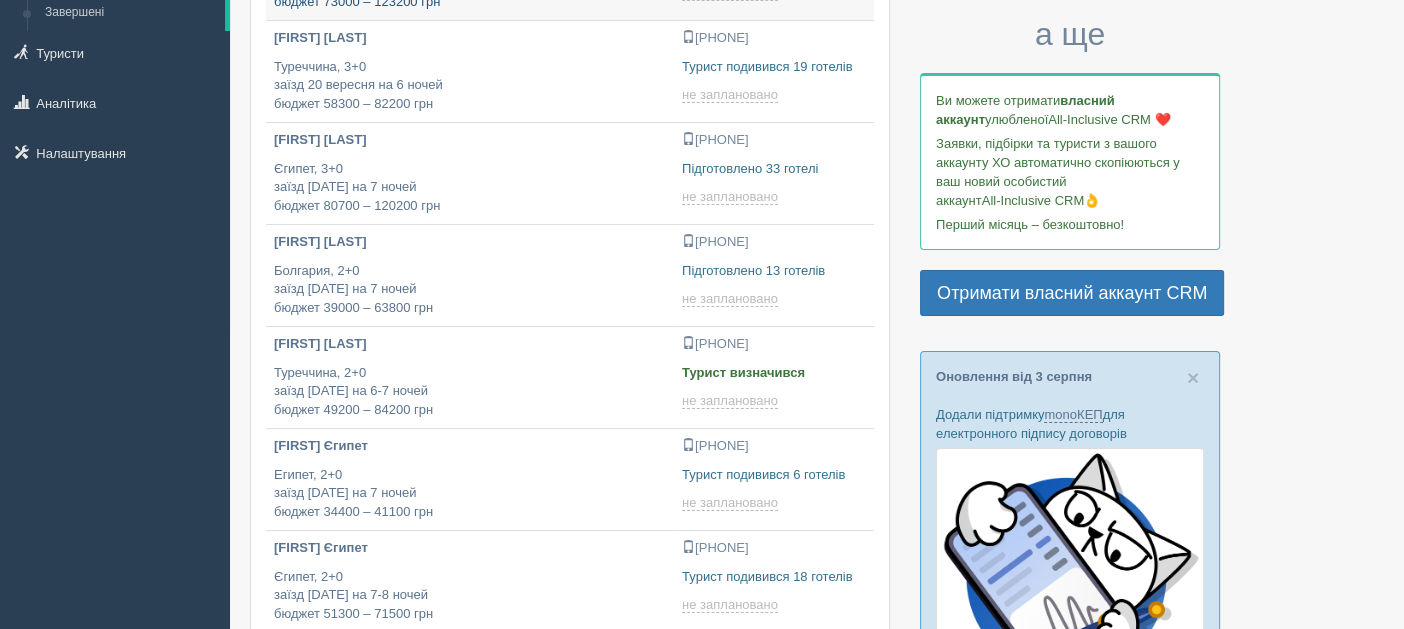 type on "[DATE] [TIME]" 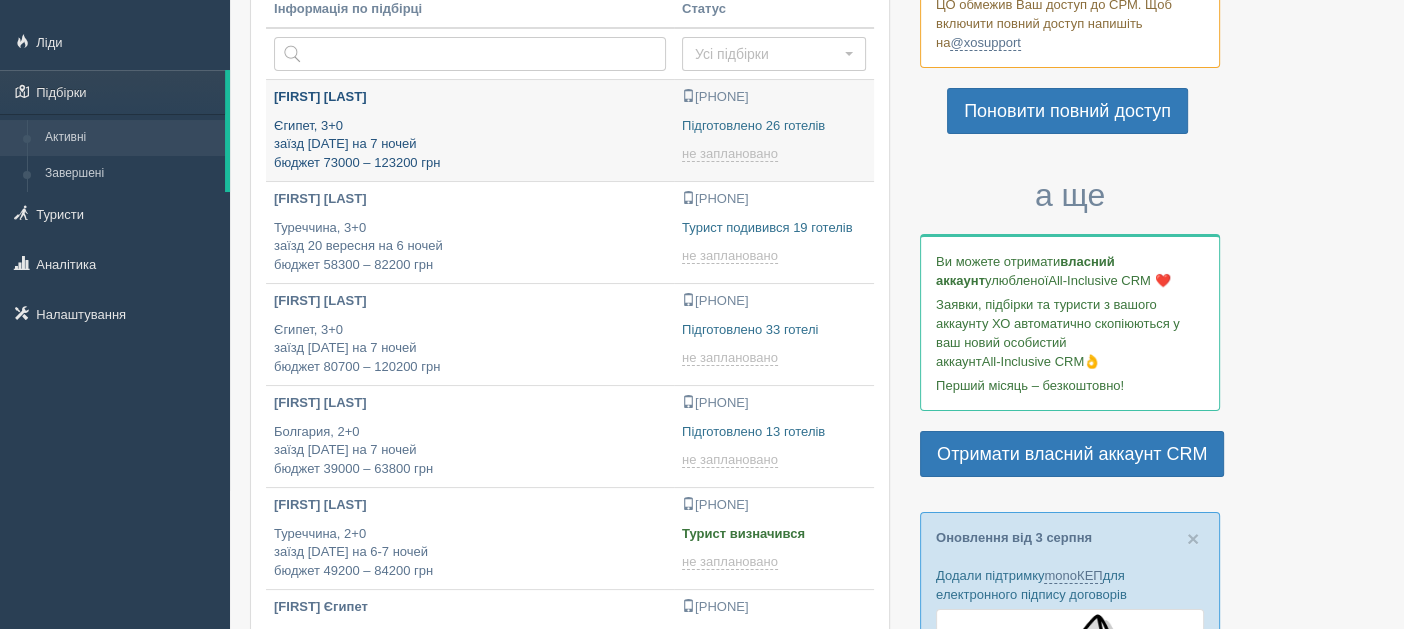scroll, scrollTop: 0, scrollLeft: 0, axis: both 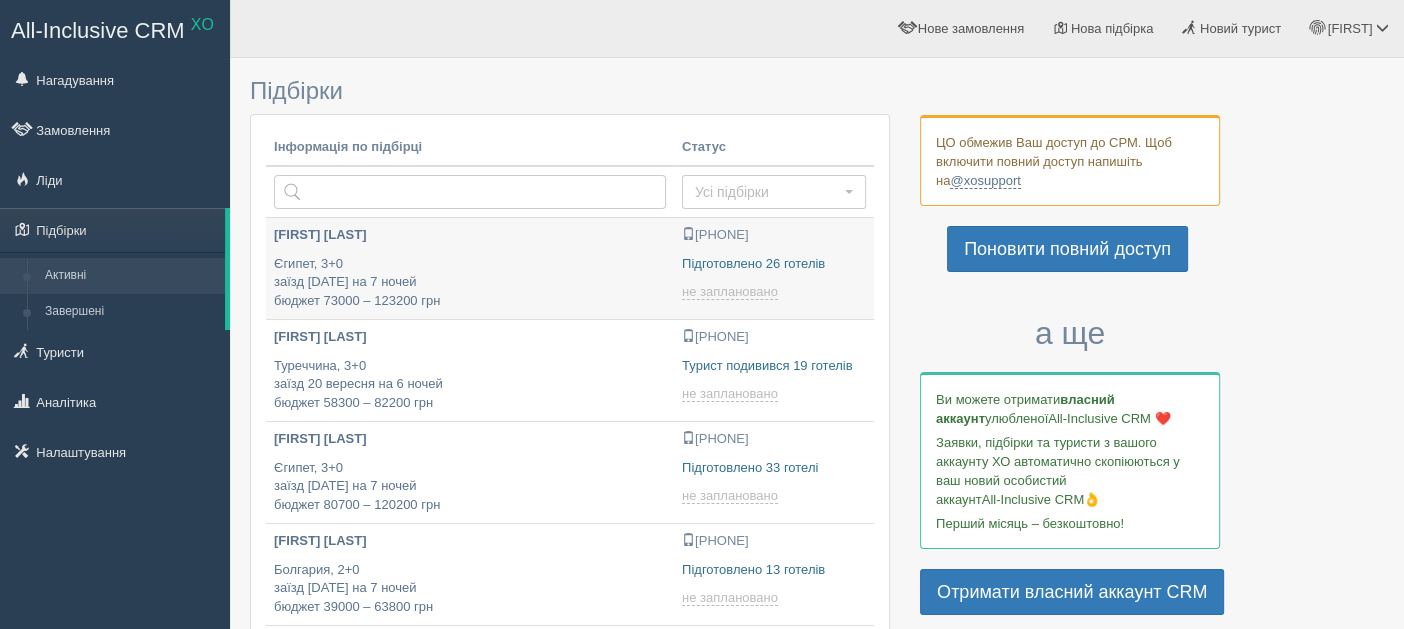 type on "[DATE] [TIME]" 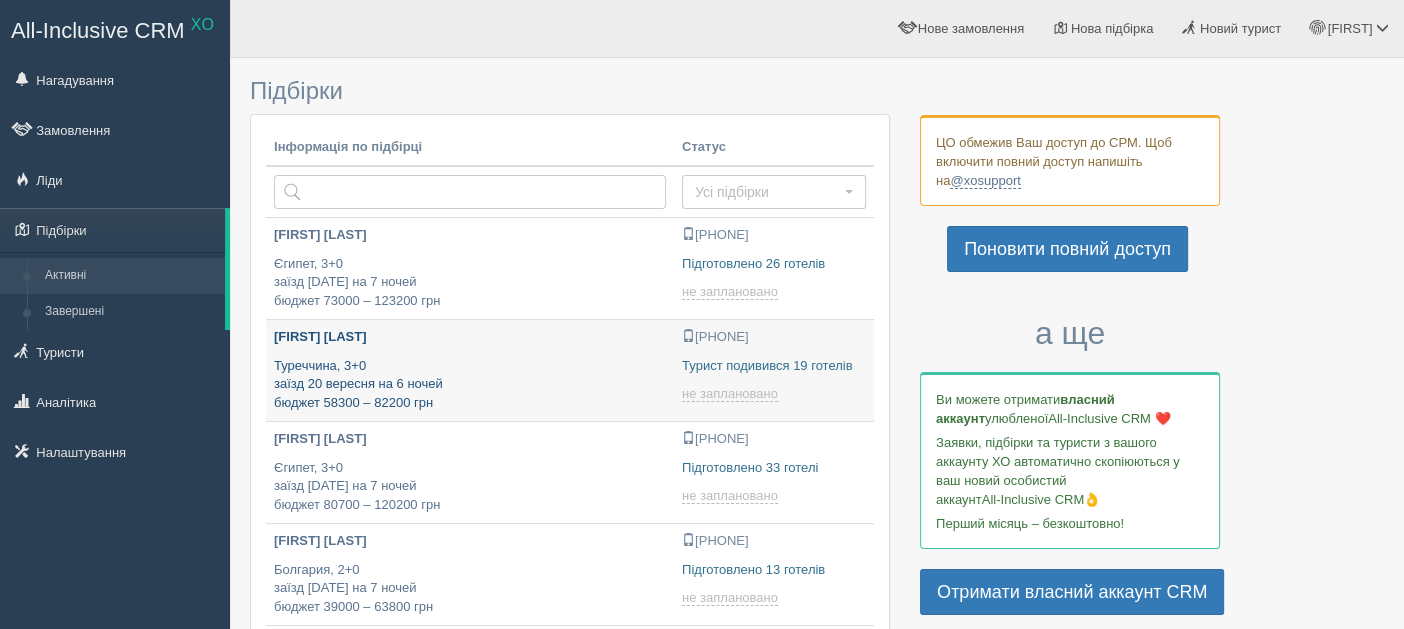 click on "Туреччина, 3+0 заїзд 20 вересня на 6 ночей бюджет 58300 – 82200 грн" at bounding box center (470, 385) 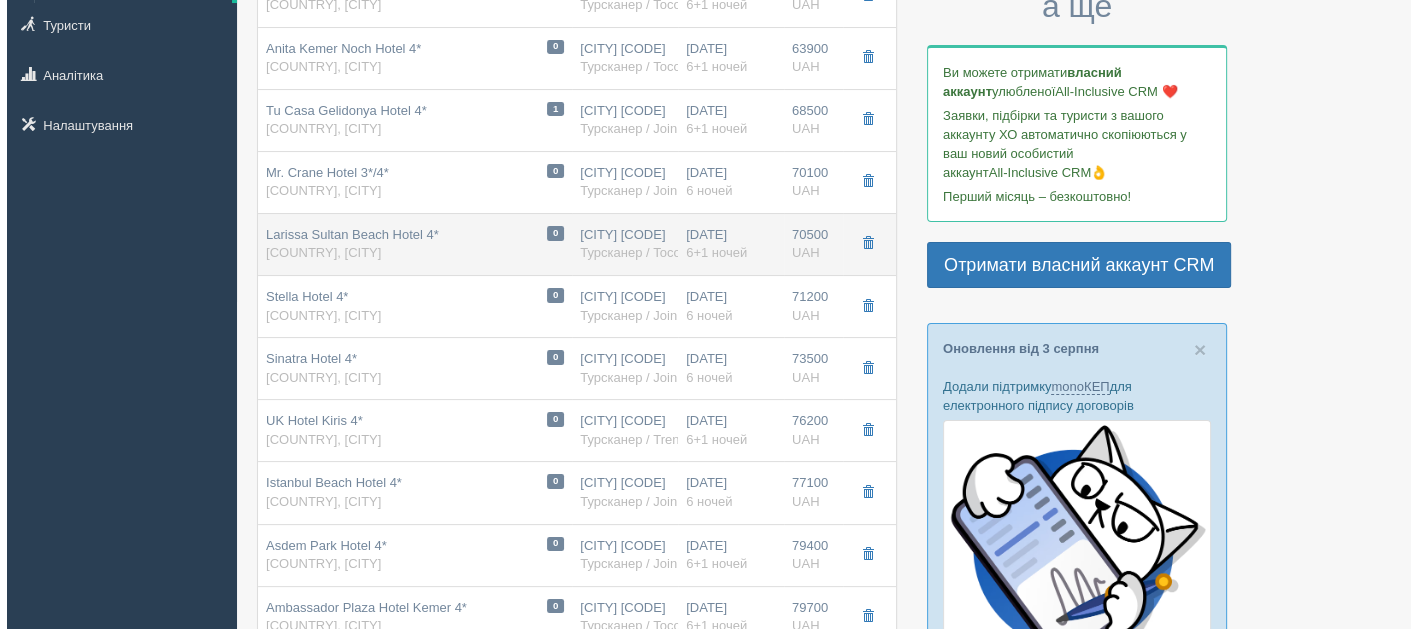 scroll, scrollTop: 400, scrollLeft: 0, axis: vertical 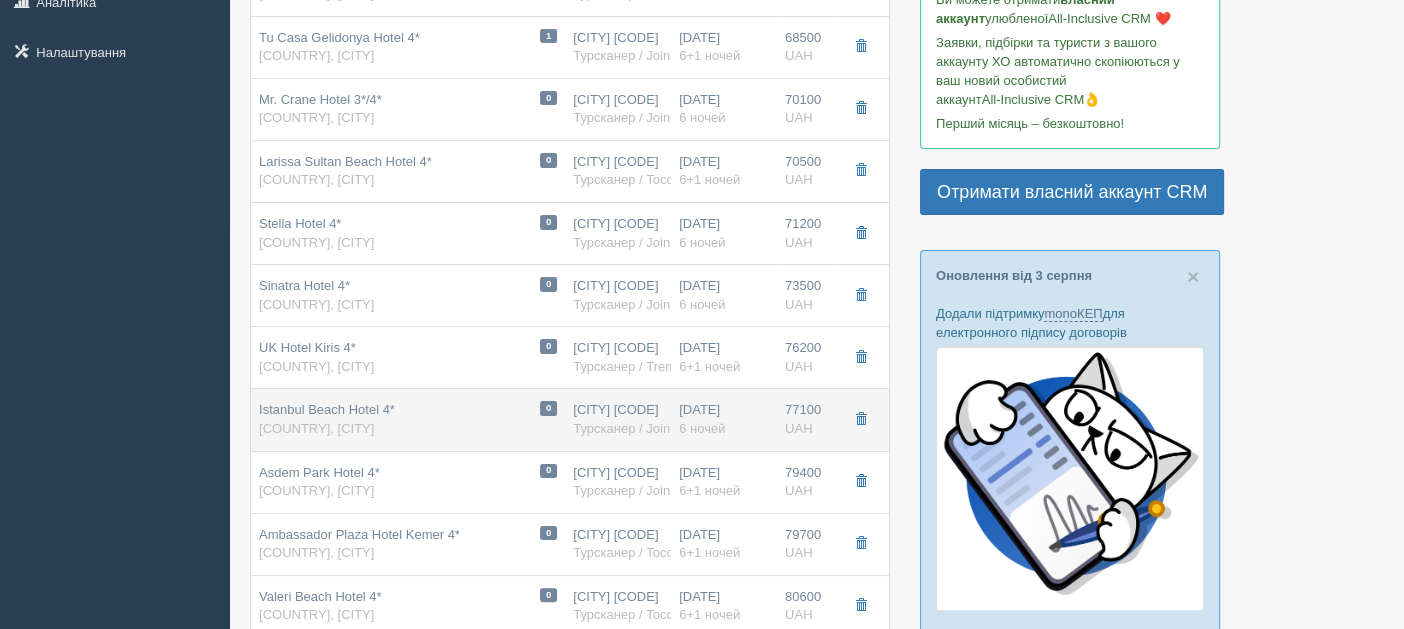 click on "[COUNTRY], [CITY]" at bounding box center (327, 419) 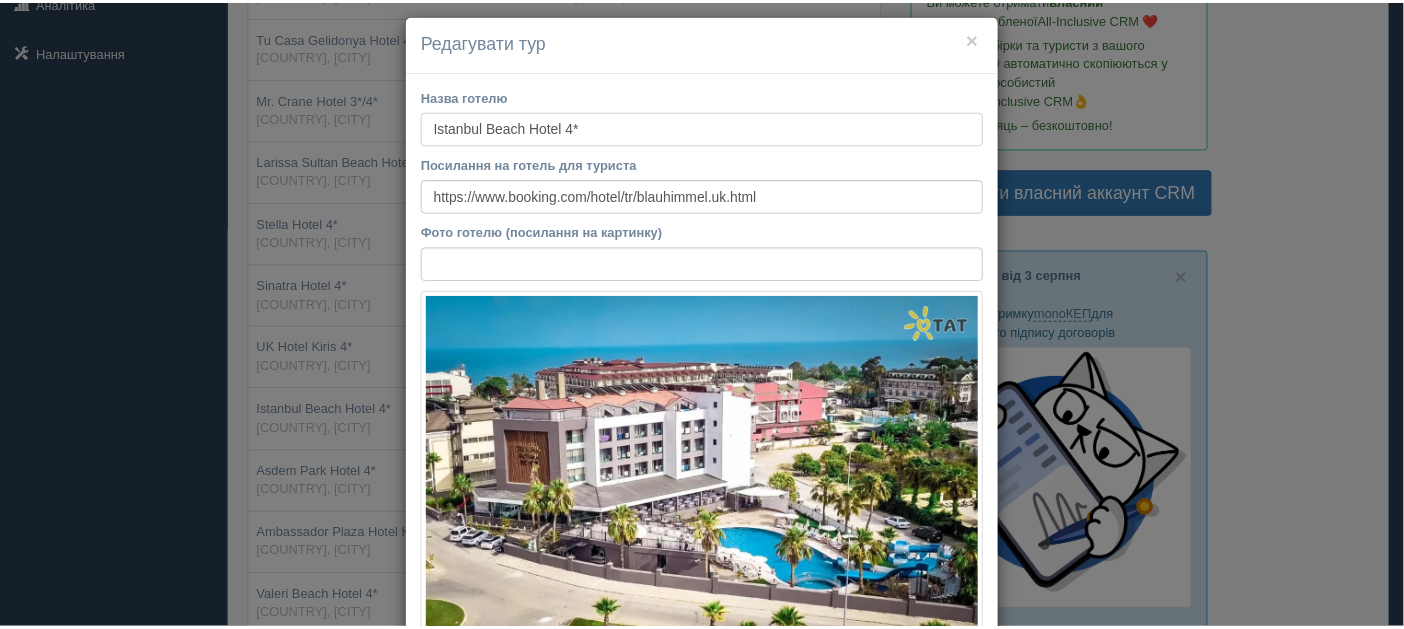 scroll, scrollTop: 0, scrollLeft: 0, axis: both 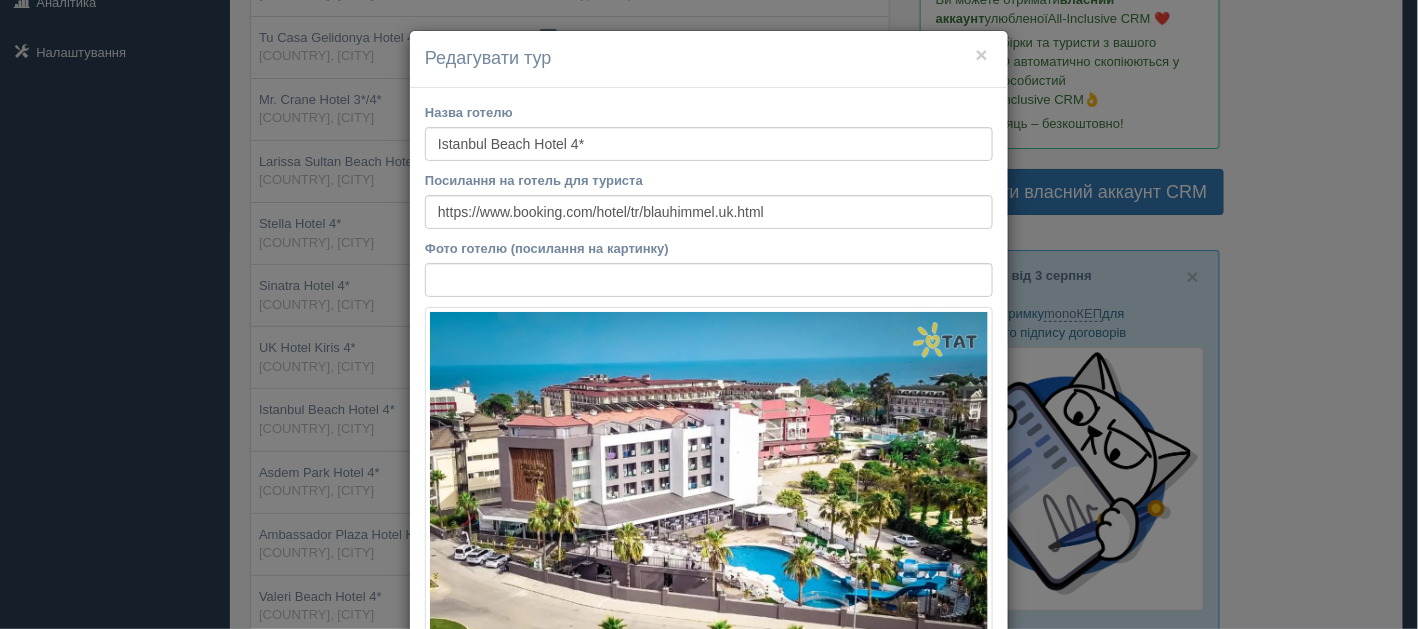 click on "Редагувати тур" at bounding box center [709, 59] 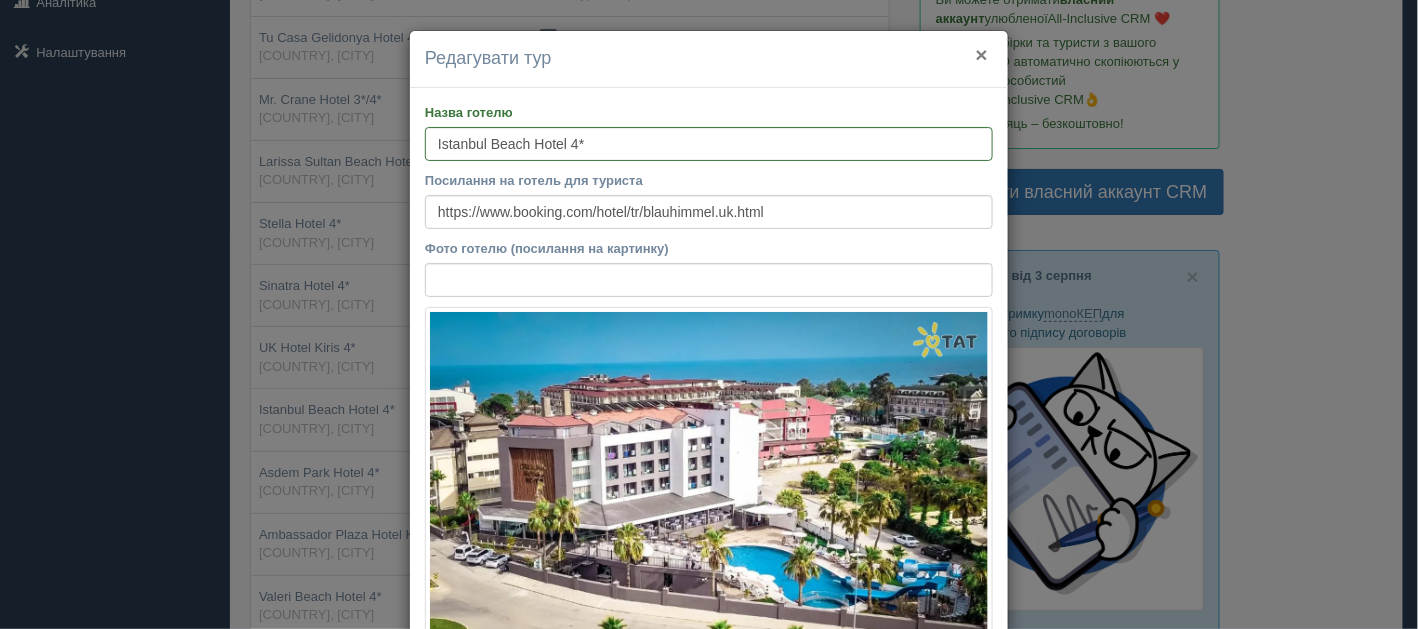 click on "×" at bounding box center (982, 54) 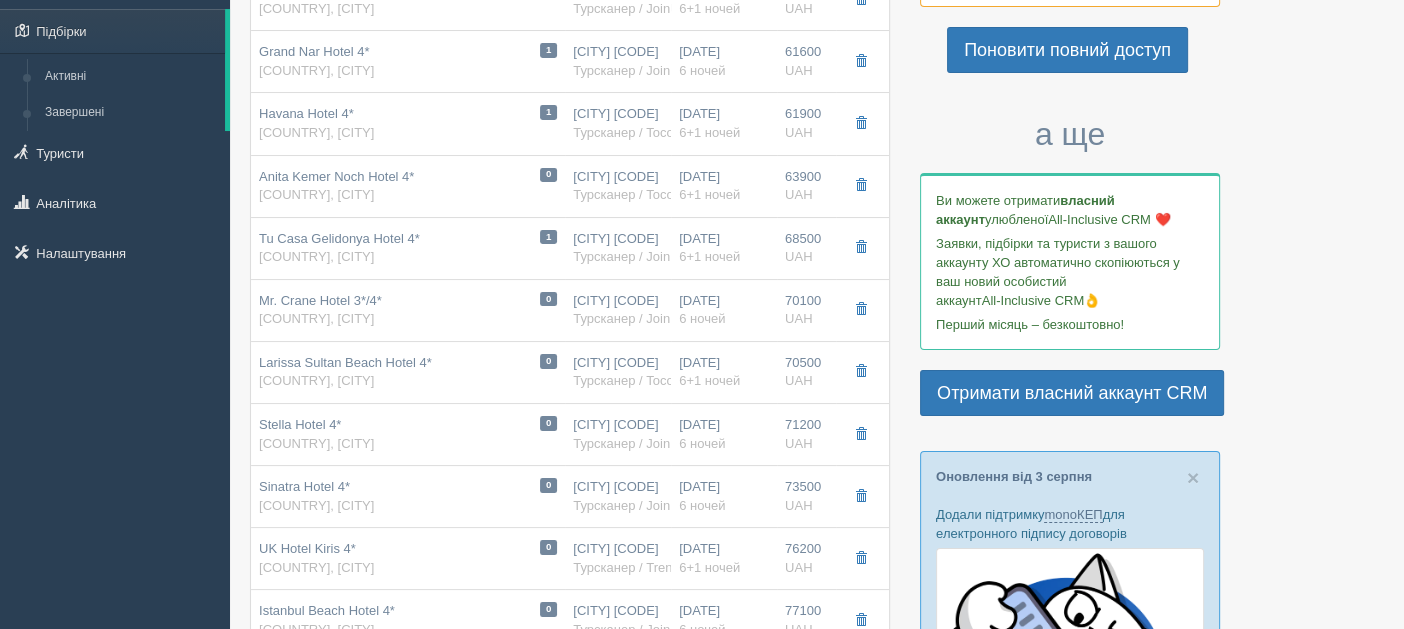 scroll, scrollTop: 0, scrollLeft: 0, axis: both 